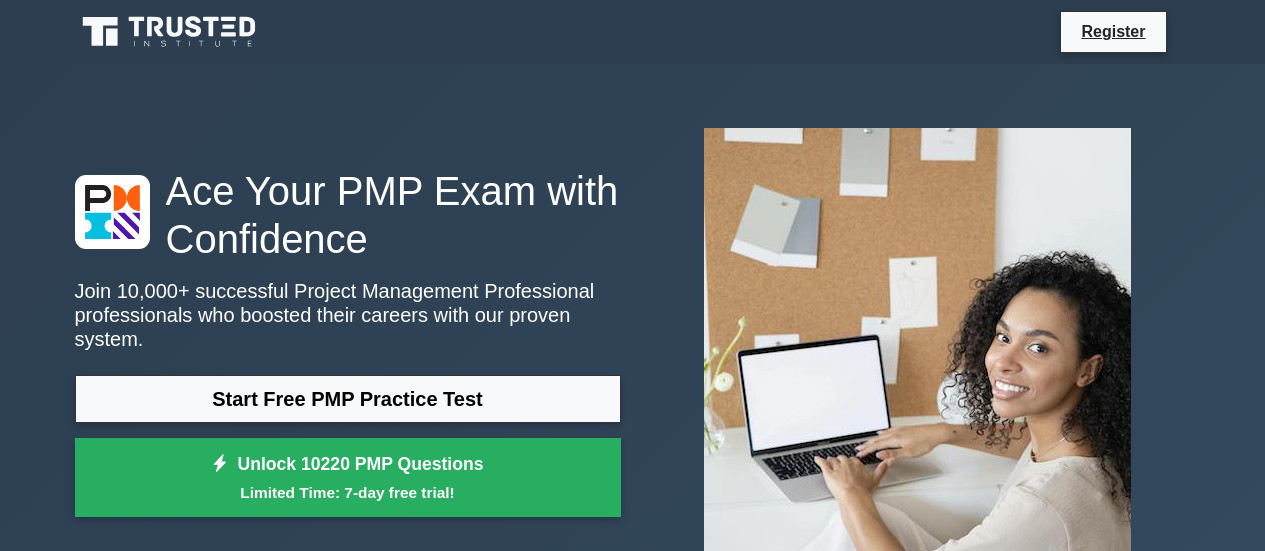 scroll, scrollTop: 0, scrollLeft: 0, axis: both 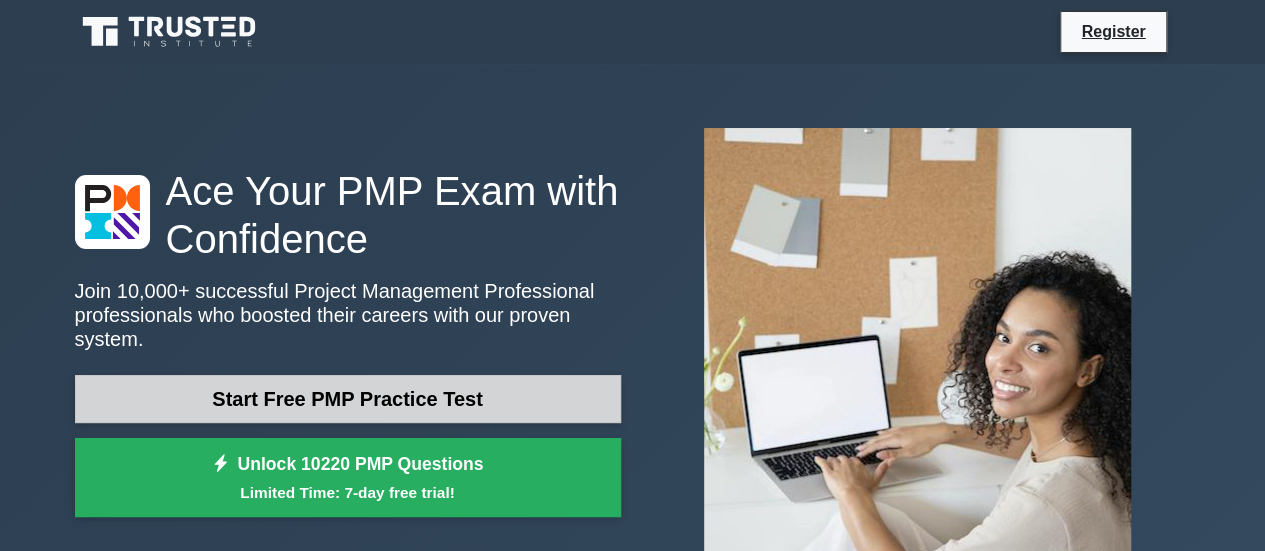 click on "Start Free PMP Practice Test" at bounding box center [348, 399] 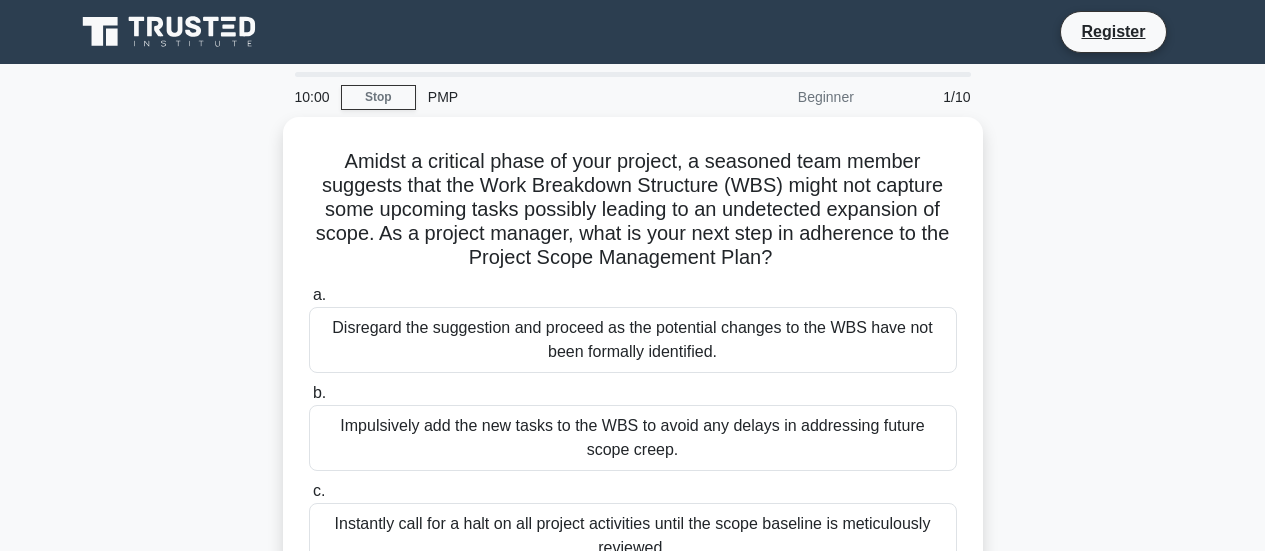 scroll, scrollTop: 0, scrollLeft: 0, axis: both 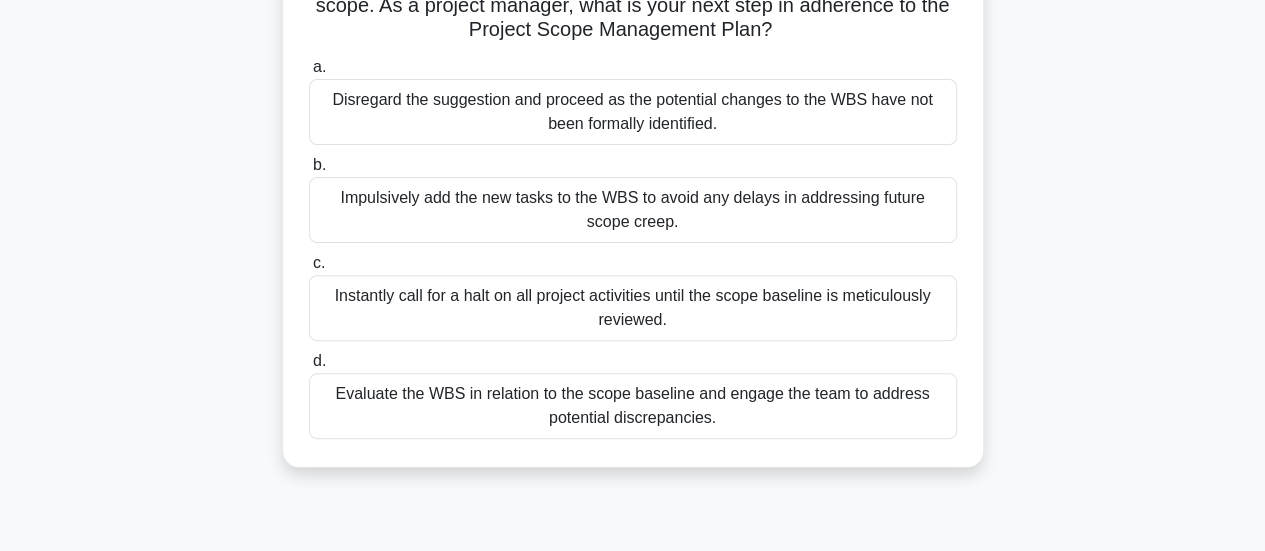 click on "Impulsively add the new tasks to the WBS to avoid any delays in addressing future scope creep." at bounding box center (633, 210) 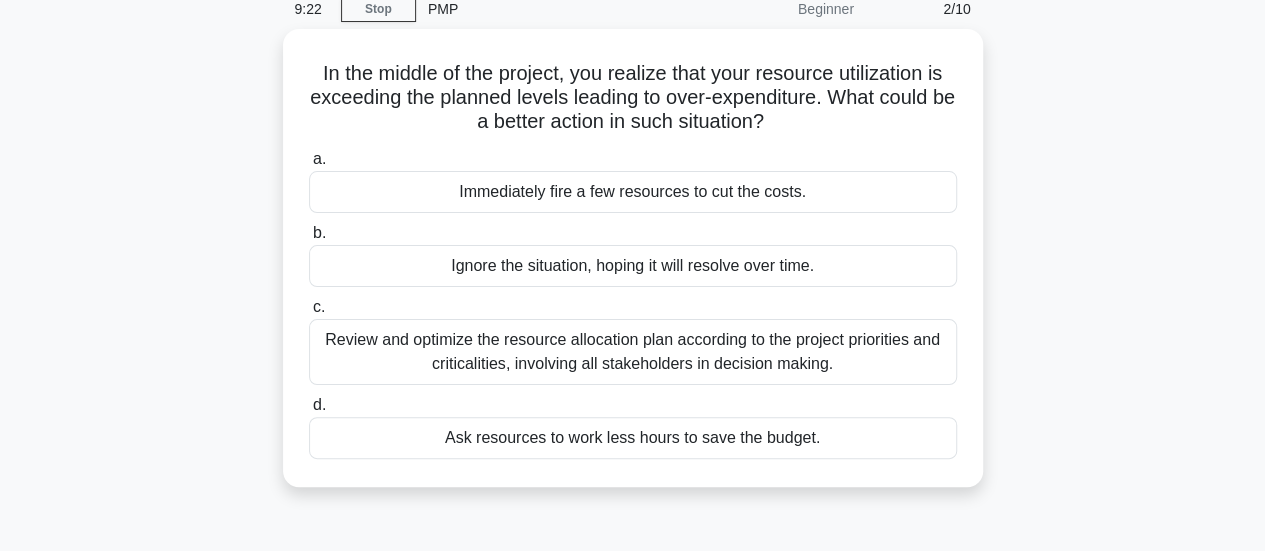 scroll, scrollTop: 90, scrollLeft: 0, axis: vertical 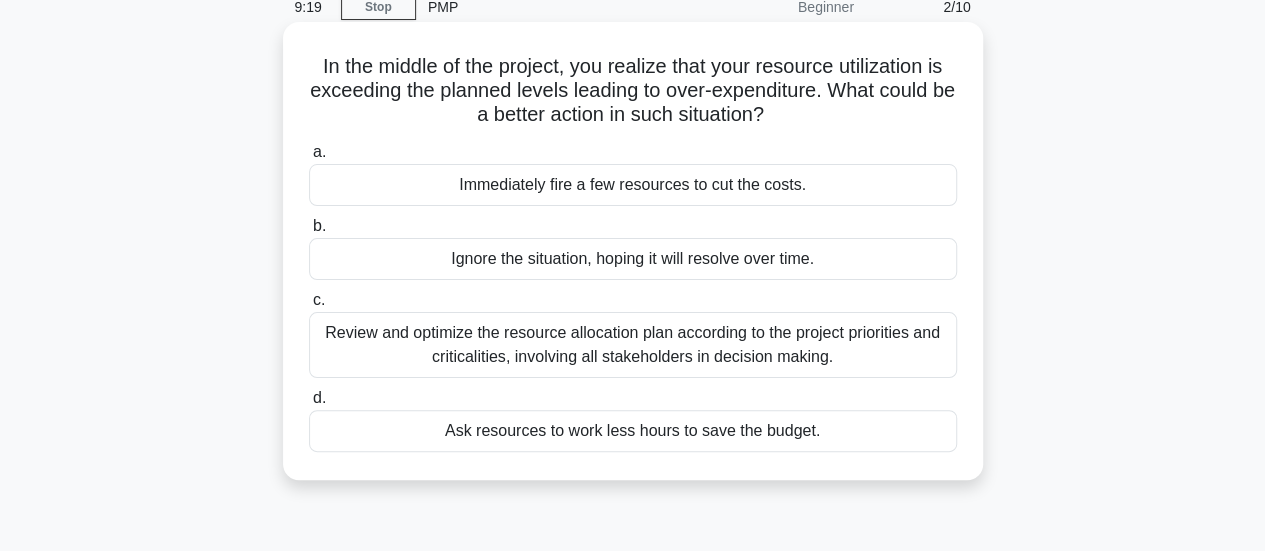 click on "Review and optimize the resource allocation plan according to the project priorities and criticalities, involving all stakeholders in decision making." at bounding box center (633, 345) 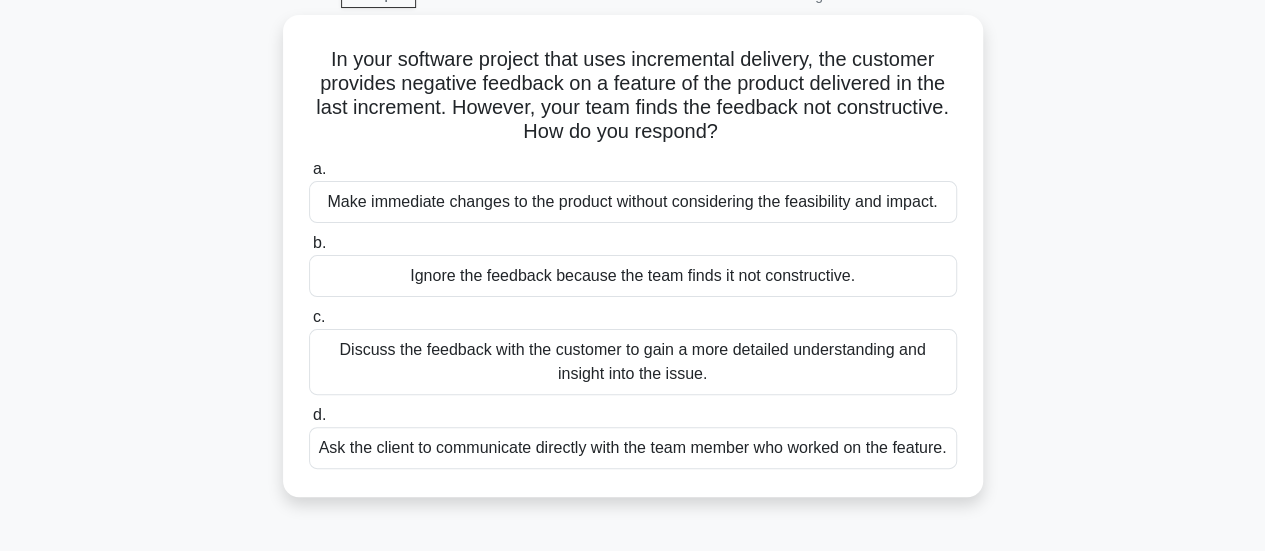 scroll, scrollTop: 105, scrollLeft: 0, axis: vertical 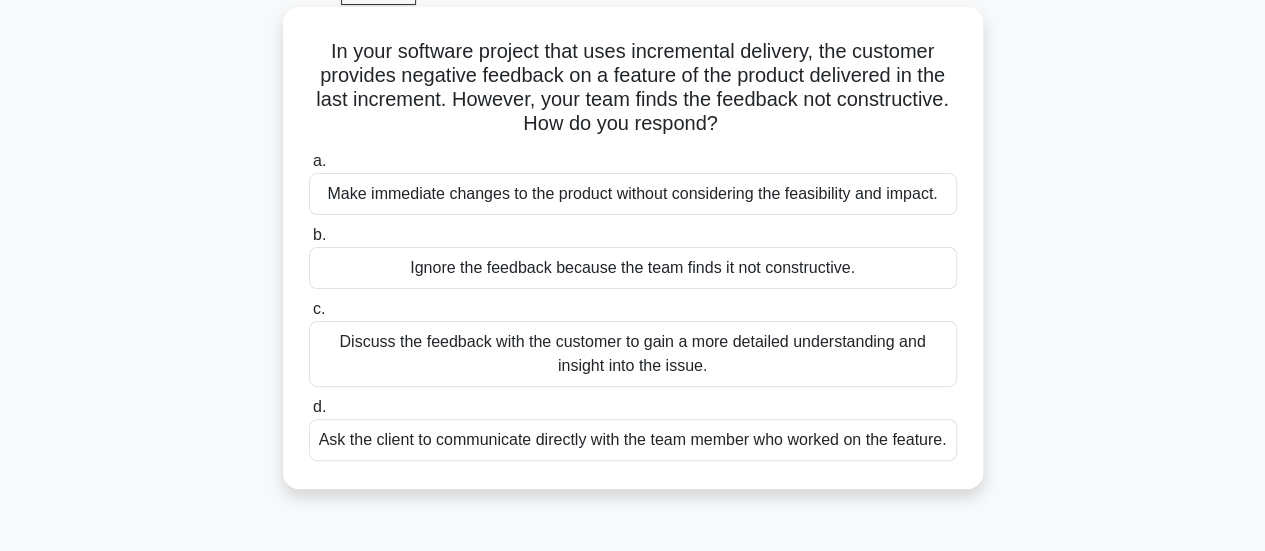 click on "Discuss the feedback with the customer to gain a more detailed understanding and insight into the issue." at bounding box center (633, 354) 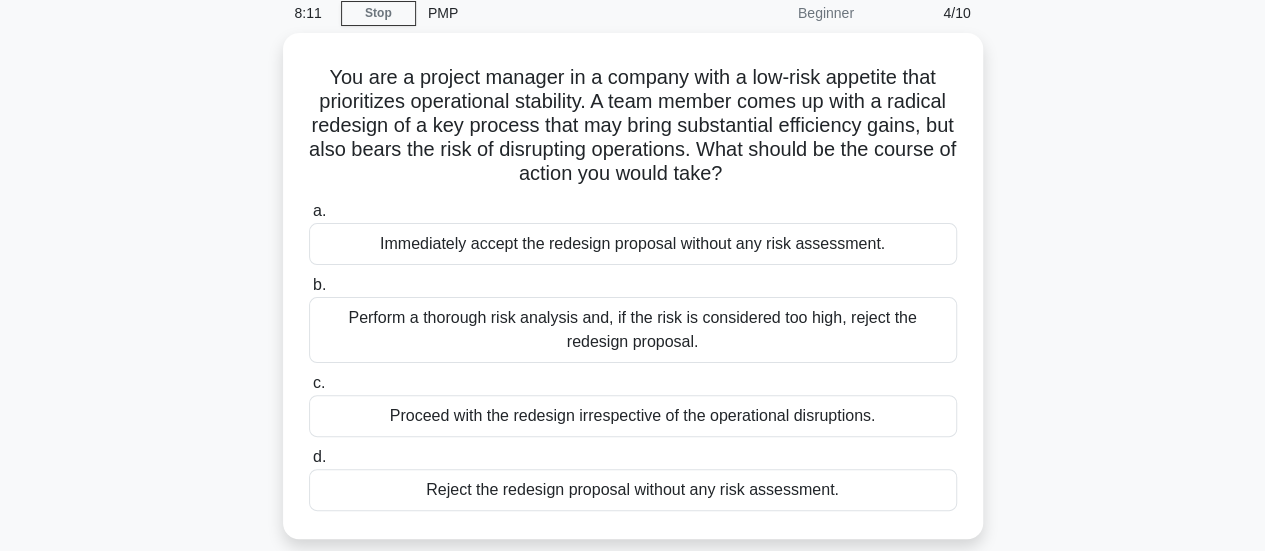 scroll, scrollTop: 88, scrollLeft: 0, axis: vertical 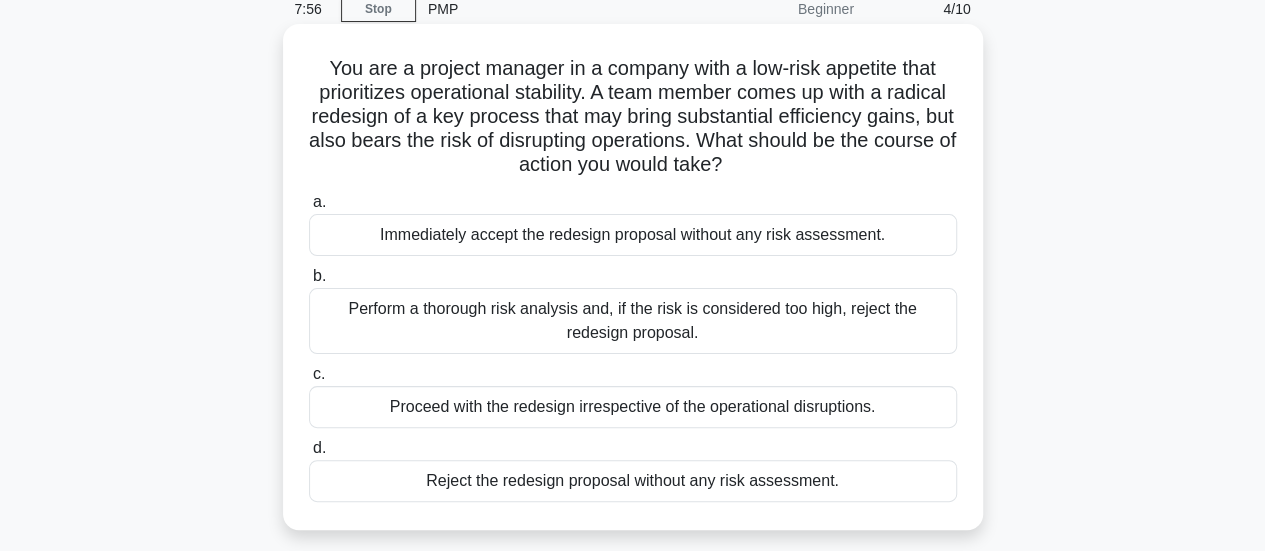 click on "Perform a thorough risk analysis and, if the risk is considered too high, reject the redesign proposal." at bounding box center (633, 321) 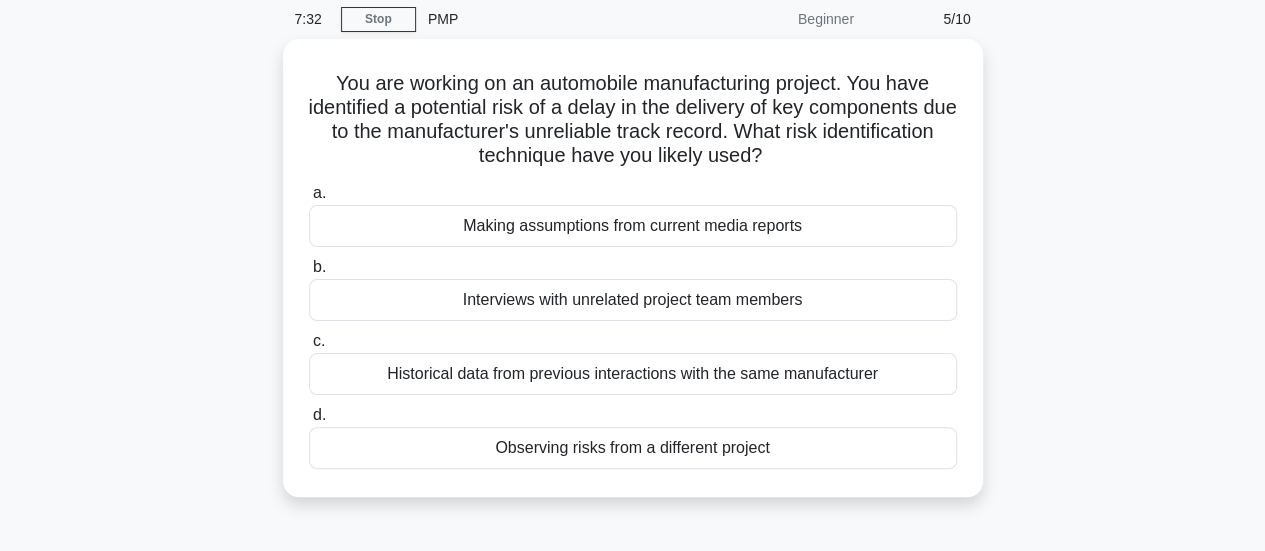 scroll, scrollTop: 80, scrollLeft: 0, axis: vertical 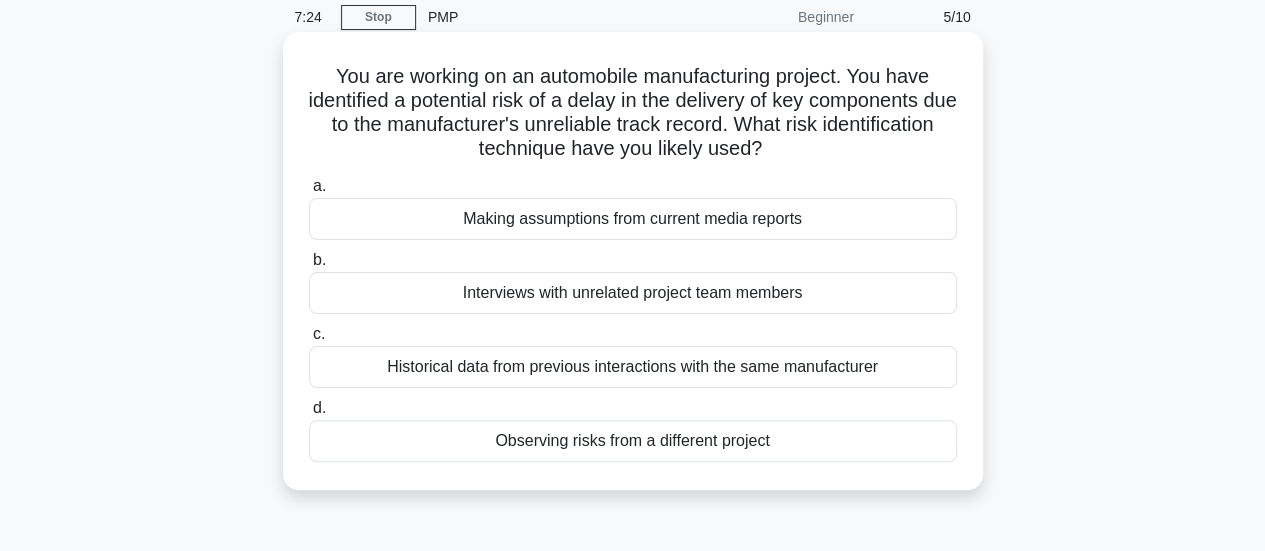 click on "Observing risks from a different project" at bounding box center (633, 441) 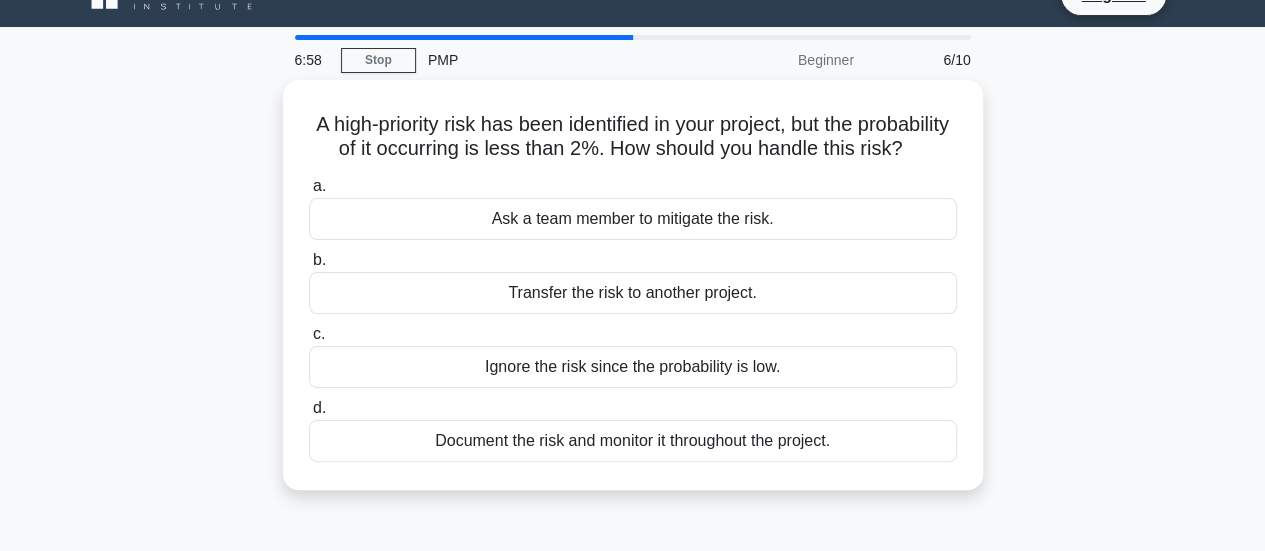 scroll, scrollTop: 38, scrollLeft: 0, axis: vertical 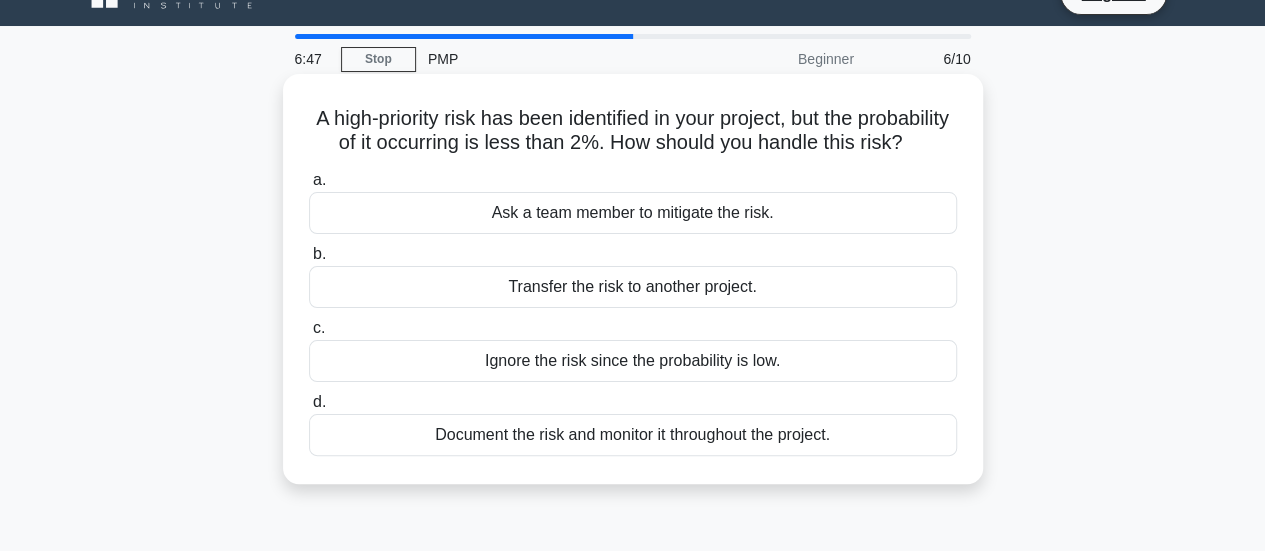 click on "Ask a team member to mitigate the risk." at bounding box center [633, 213] 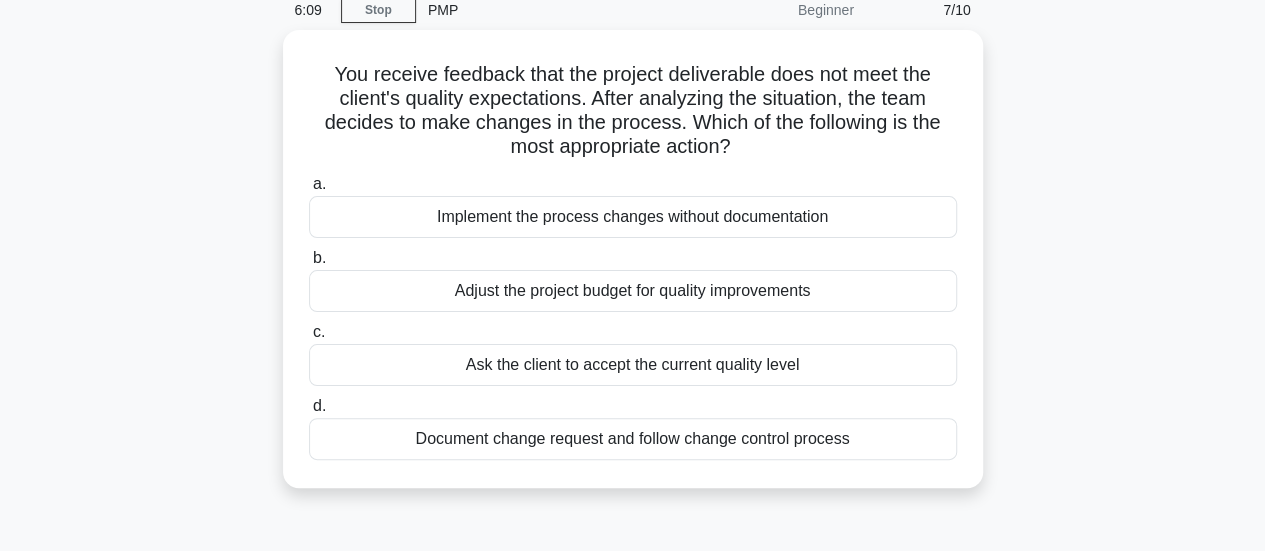 scroll, scrollTop: 88, scrollLeft: 0, axis: vertical 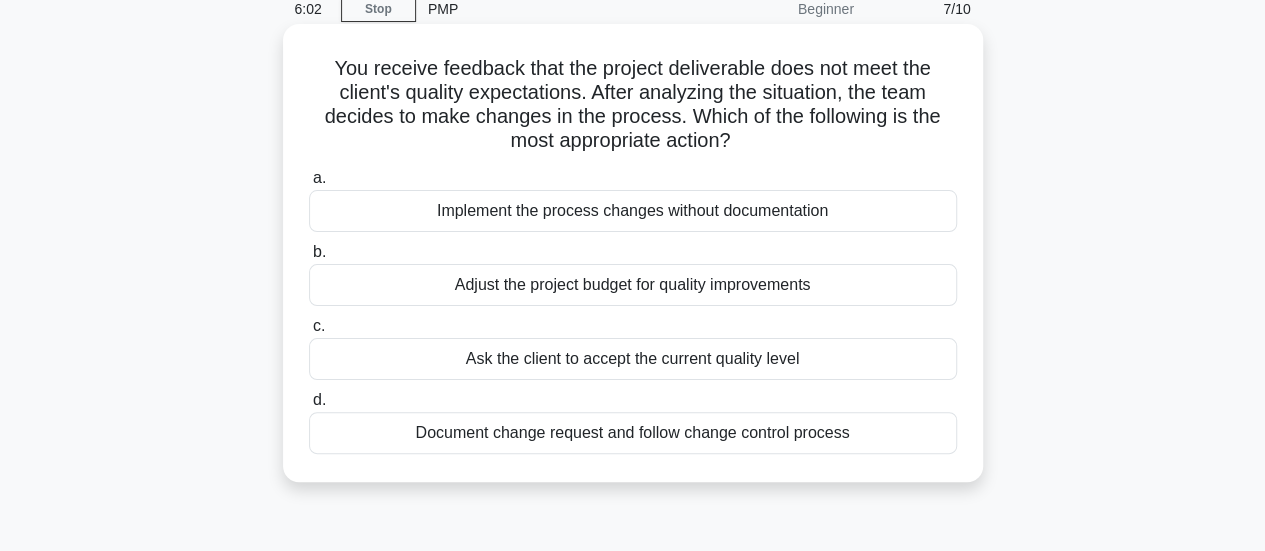 click on "Adjust the project budget for quality improvements" at bounding box center [633, 285] 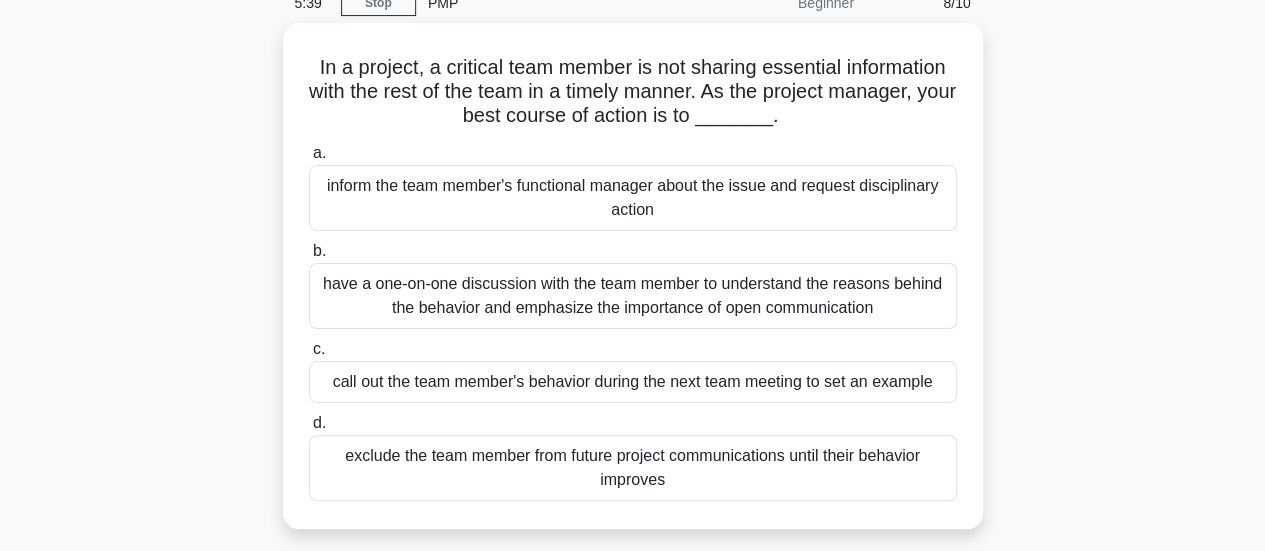 scroll, scrollTop: 96, scrollLeft: 0, axis: vertical 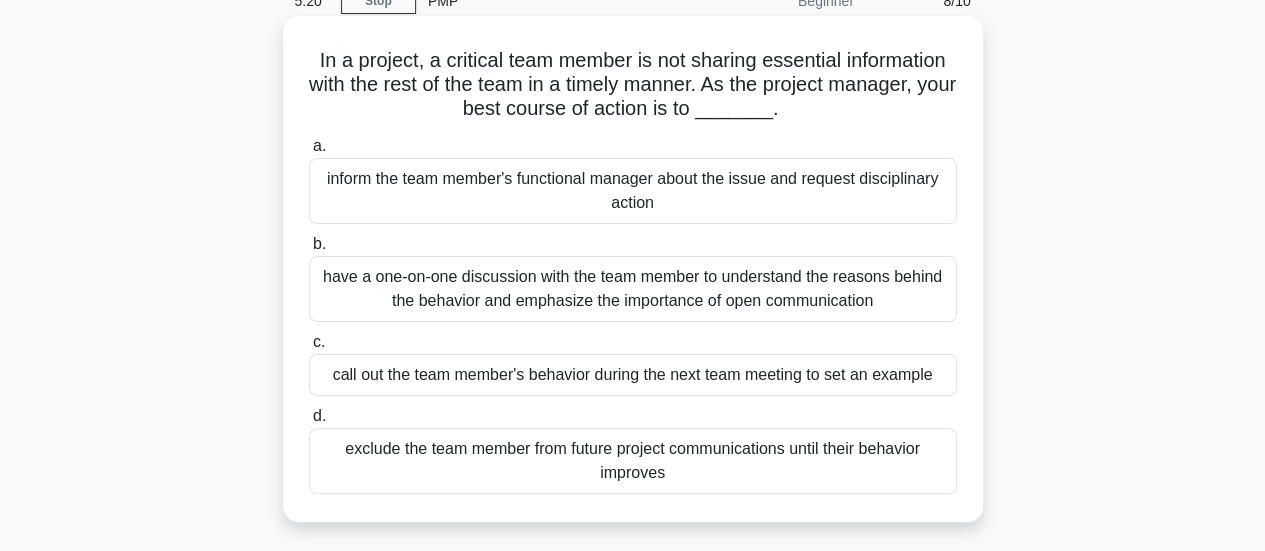 click on "have a one-on-one discussion with the team member to understand the reasons behind the behavior and emphasize the importance of open communication" at bounding box center [633, 289] 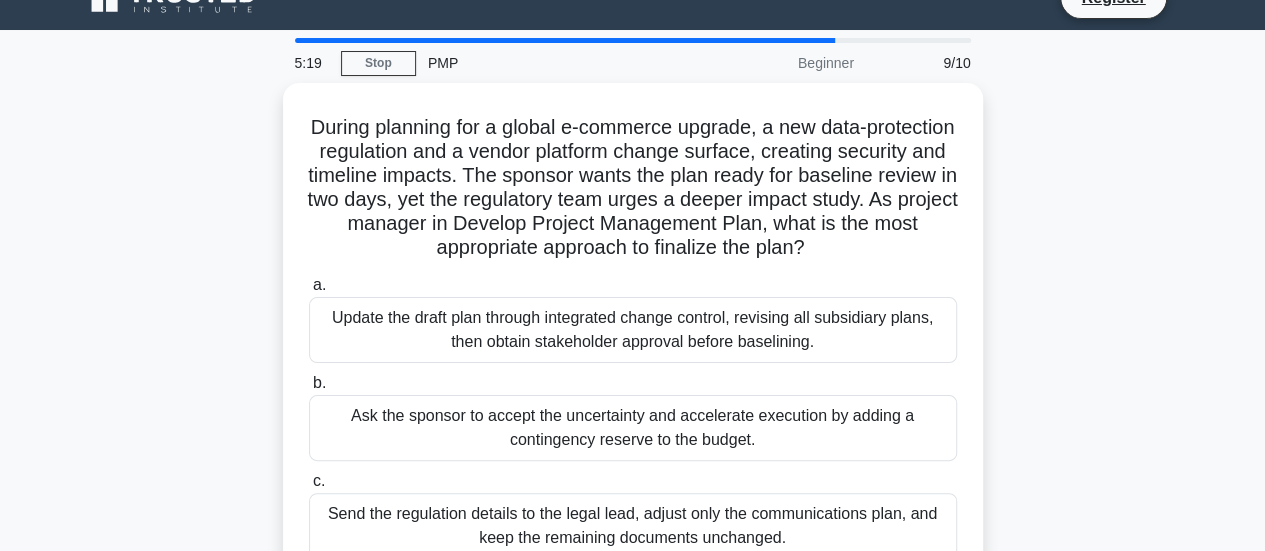 scroll, scrollTop: 0, scrollLeft: 0, axis: both 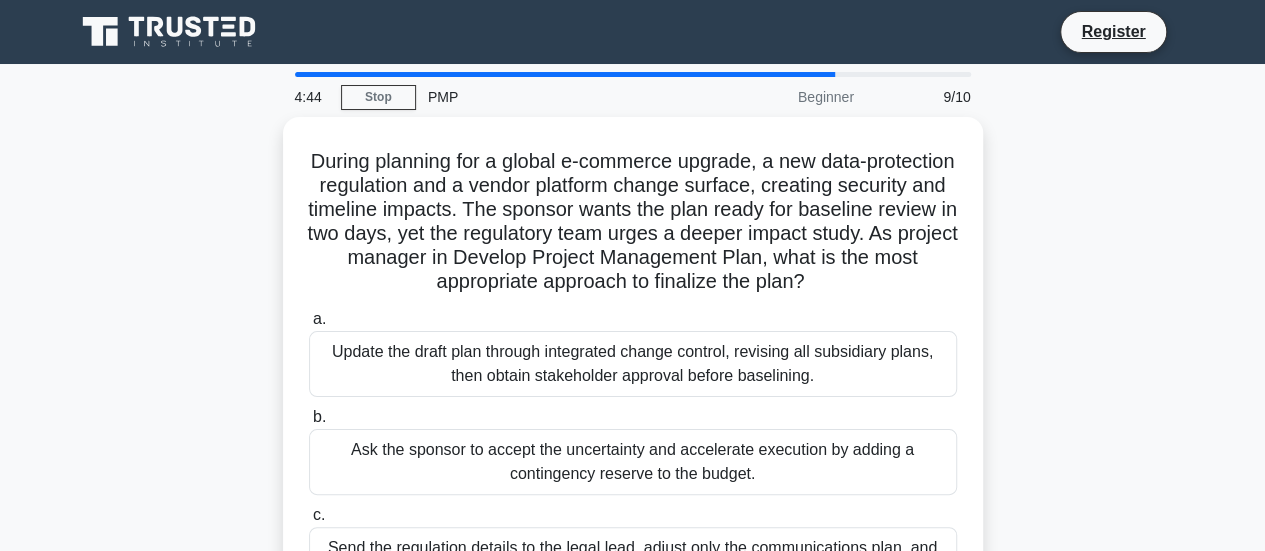 click on "During planning for a global e-commerce upgrade, a new data-protection regulation and a vendor platform change surface, creating security and timeline impacts. The sponsor wants the plan ready for baseline review in two days, yet the regulatory team urges a deeper impact study. As project manager in Develop Project Management Plan, what is the most appropriate approach to finalize the plan?
.spinner_0XTQ{transform-origin:center;animation:spinner_y6GP .75s linear infinite}@keyframes spinner_y6GP{100%{transform:rotate(360deg)}}
a.
b. c. d." at bounding box center [633, 430] 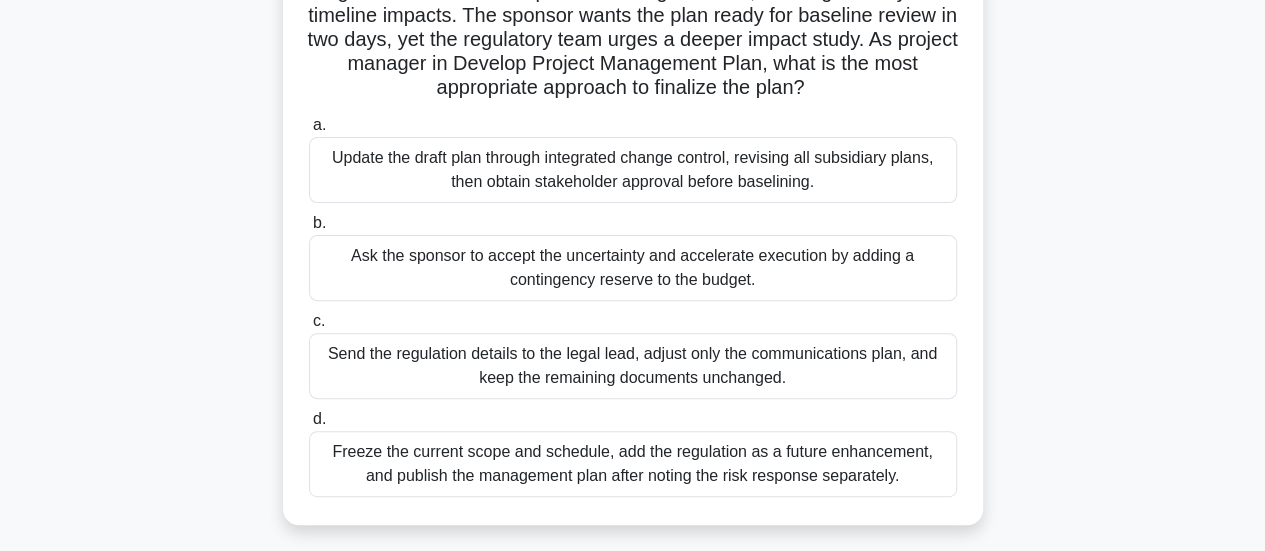 scroll, scrollTop: 200, scrollLeft: 0, axis: vertical 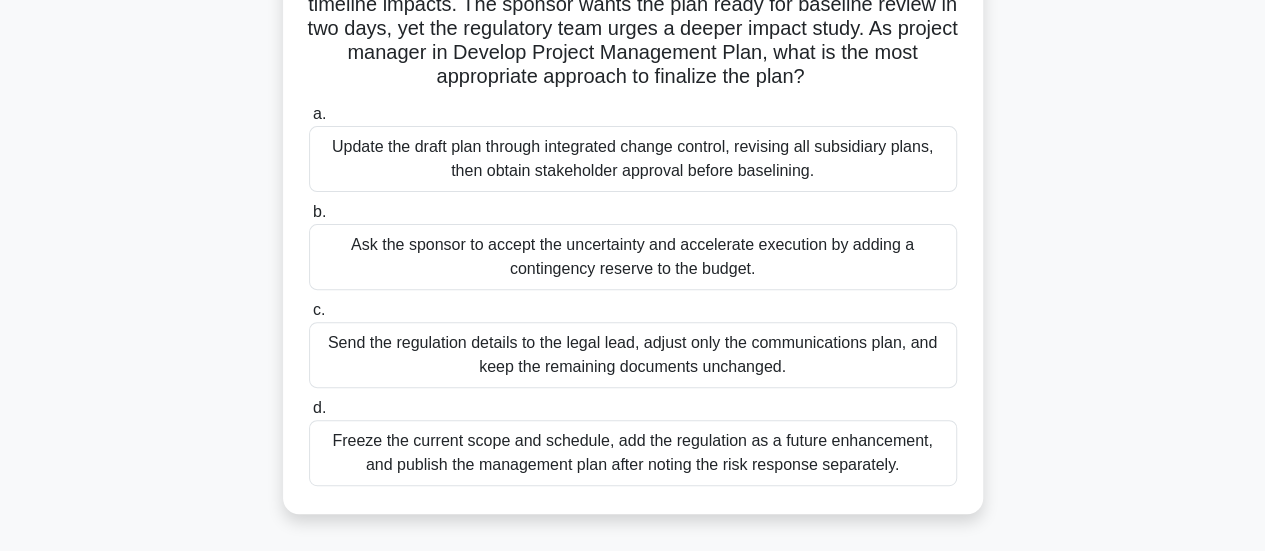click on "Send the regulation details to the legal lead, adjust only the communications plan, and keep the remaining documents unchanged." at bounding box center (633, 355) 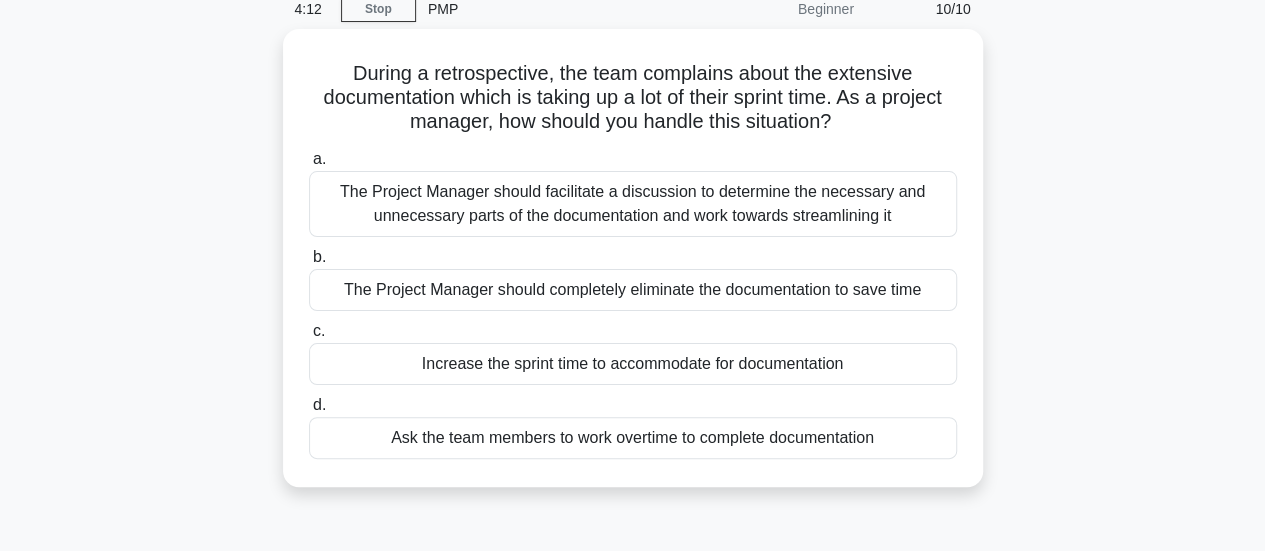 scroll, scrollTop: 87, scrollLeft: 0, axis: vertical 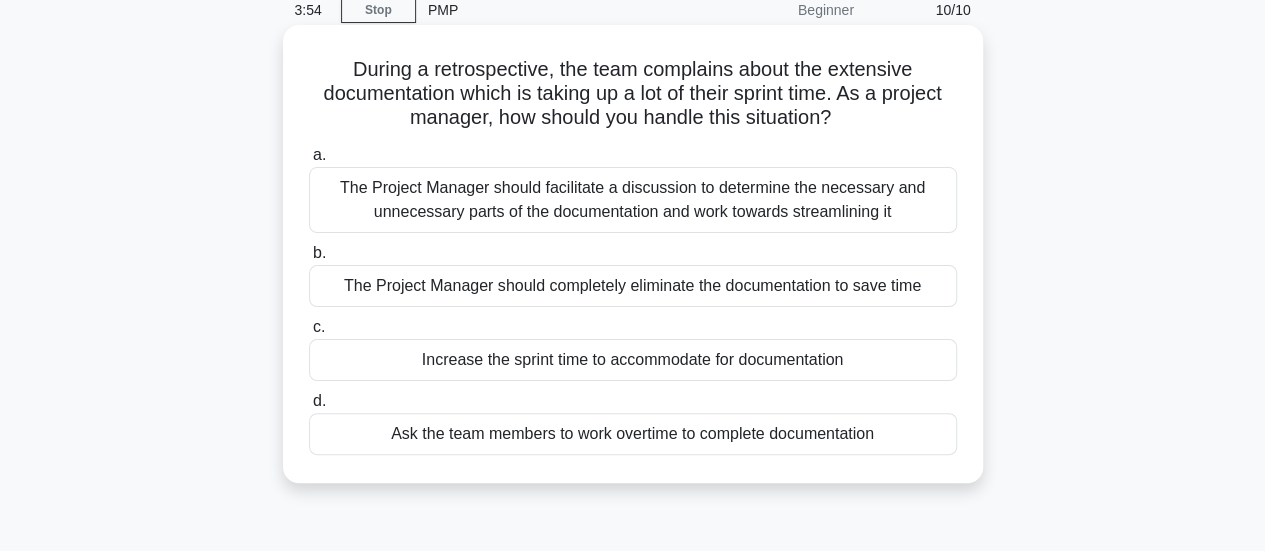 click on "The Project Manager should completely eliminate the documentation to save time" at bounding box center [633, 286] 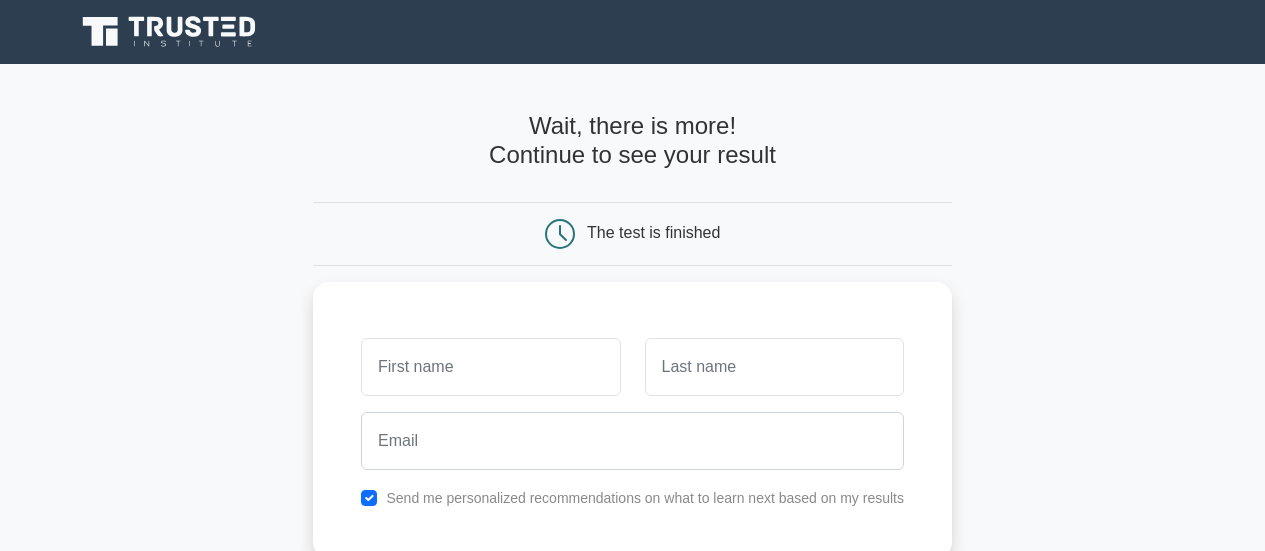scroll, scrollTop: 0, scrollLeft: 0, axis: both 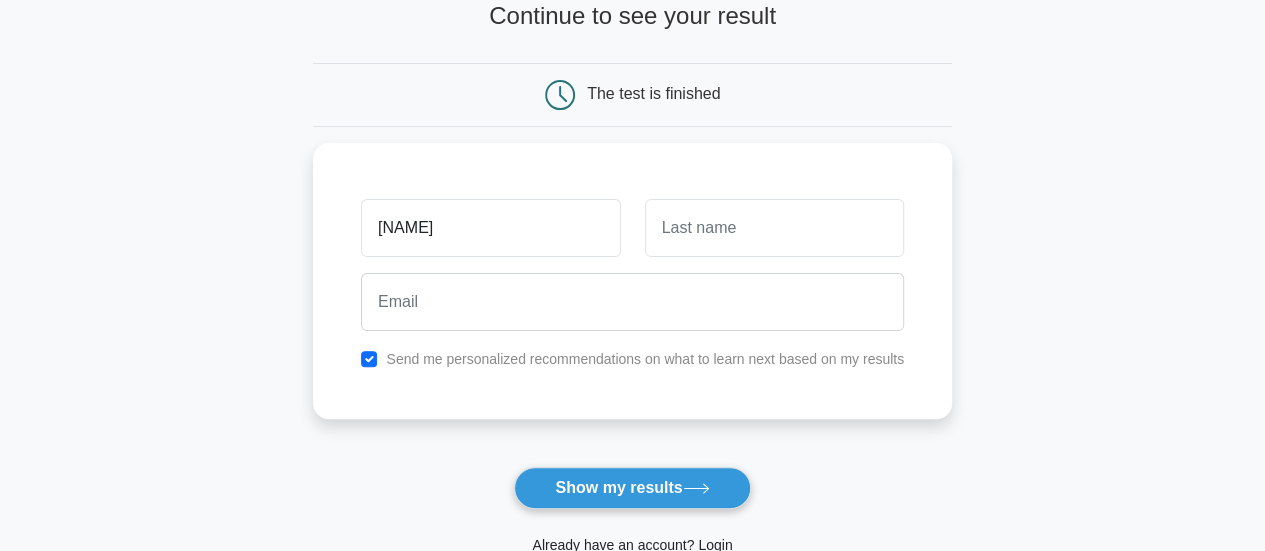 type on "Vusal" 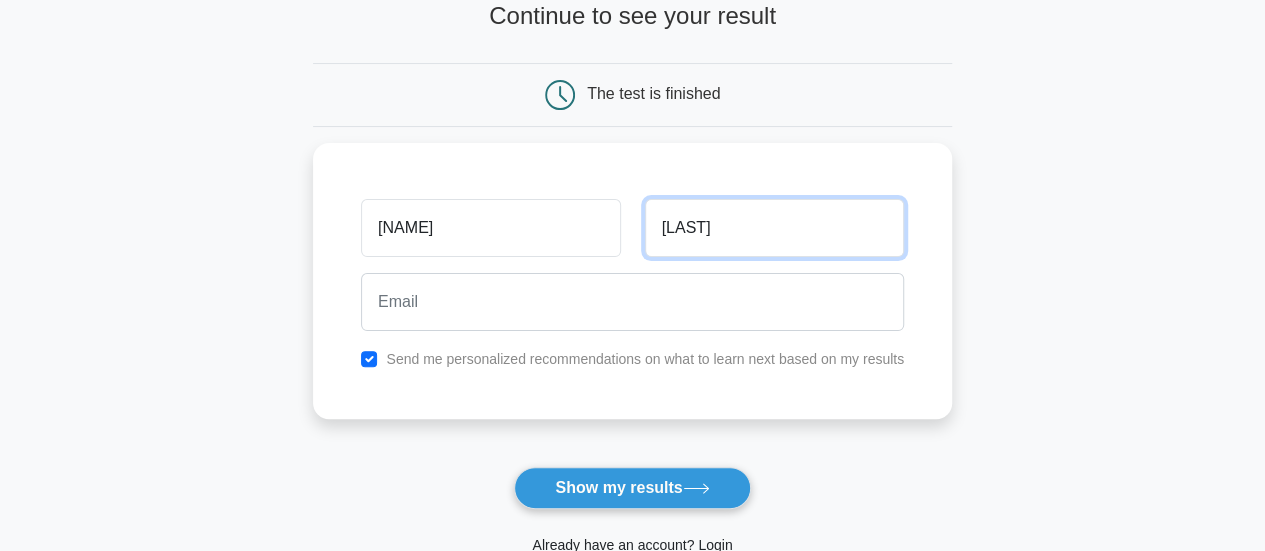 type on "Hamidov" 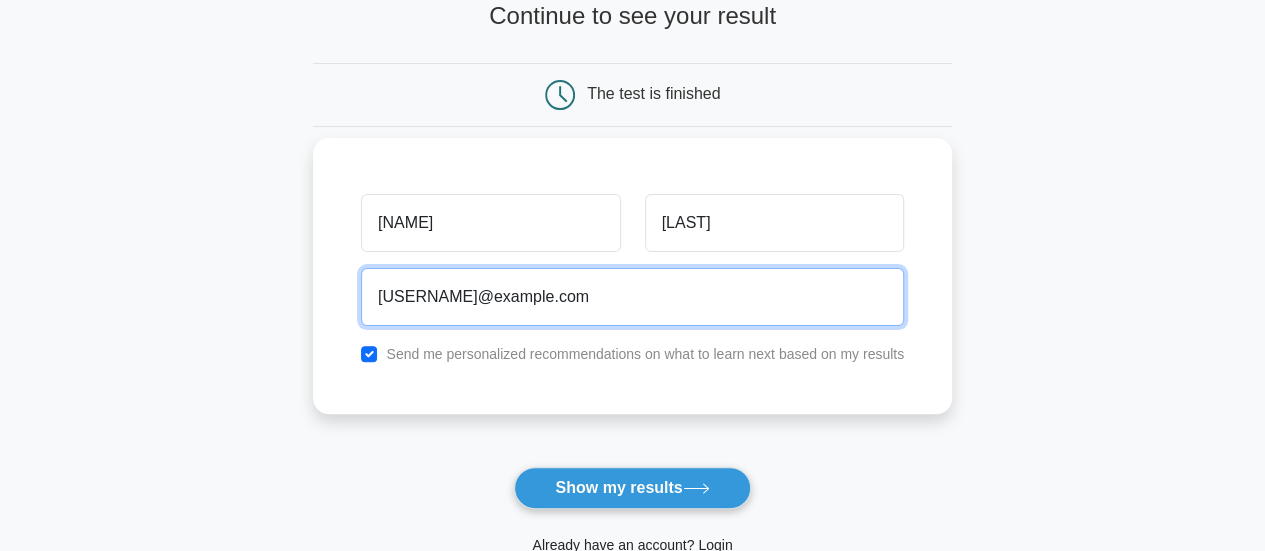 type on "hamid.vusal@gmail.com" 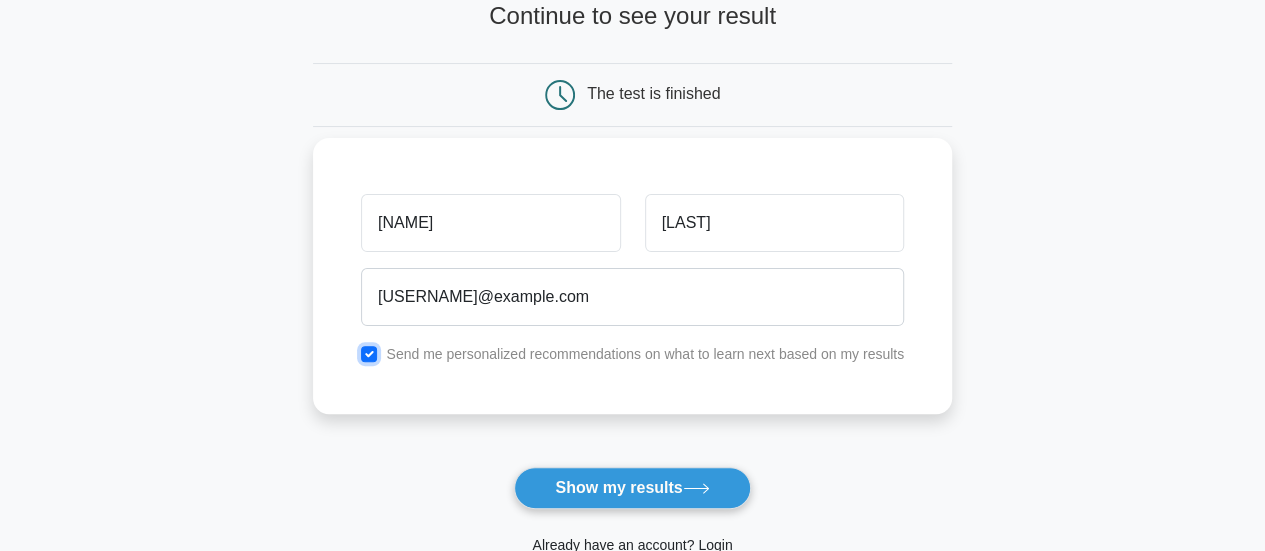 click at bounding box center (369, 354) 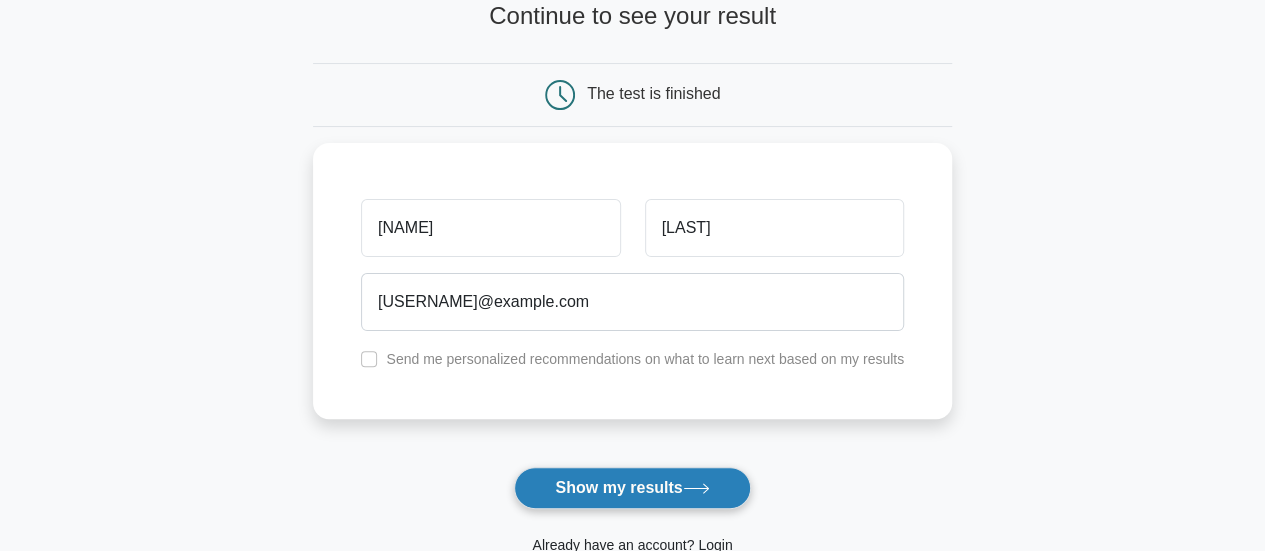 click on "Show my results" at bounding box center [632, 488] 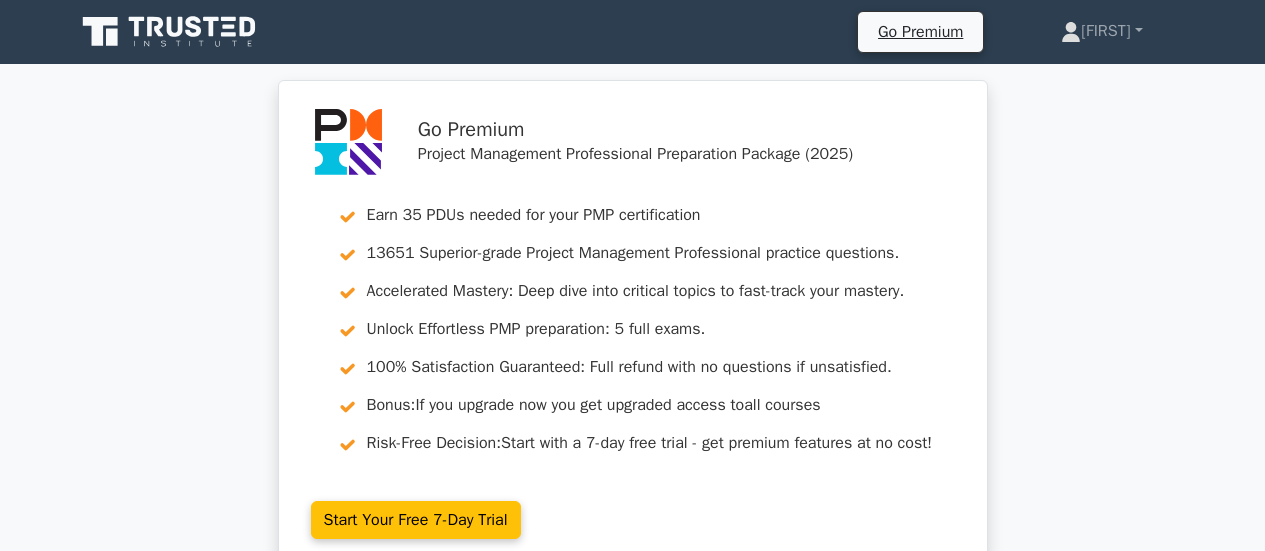 scroll, scrollTop: 0, scrollLeft: 0, axis: both 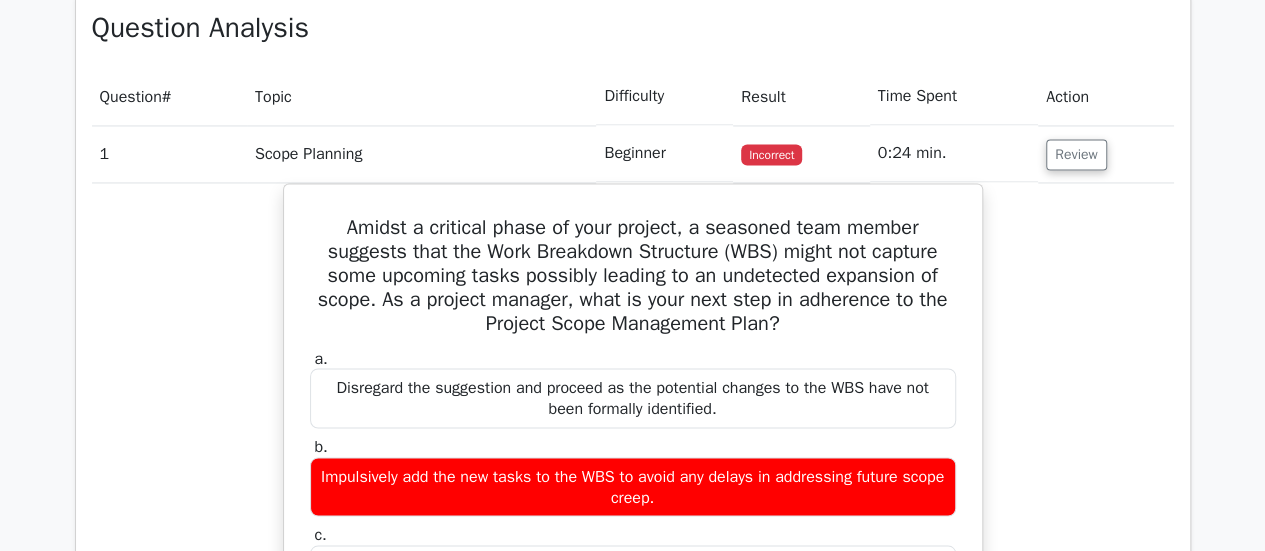 click on "Beginner" at bounding box center [664, 153] 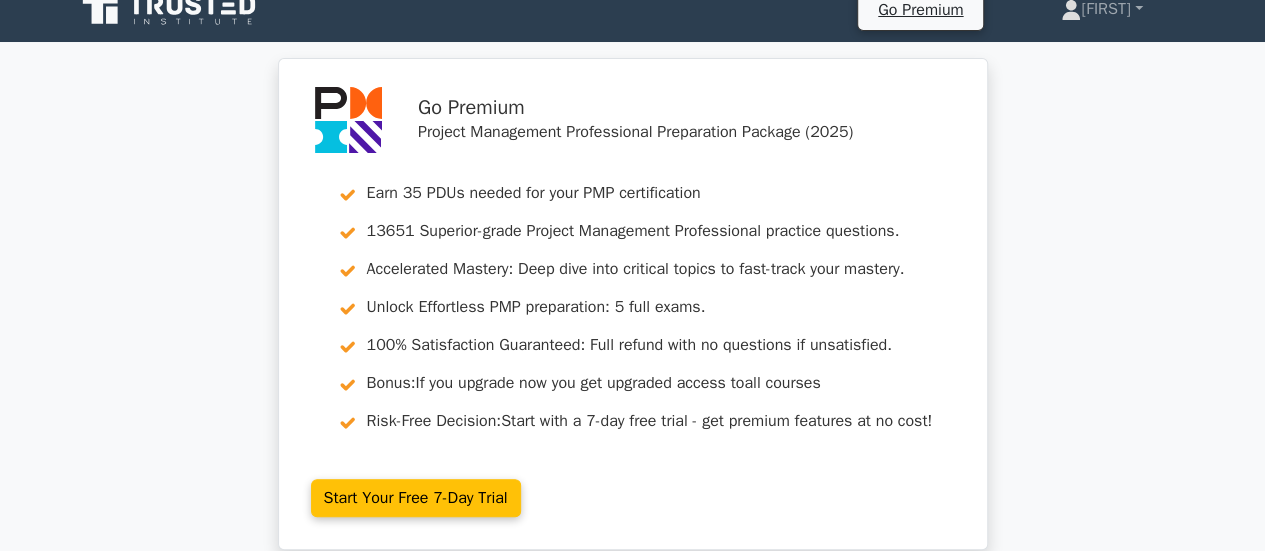 scroll, scrollTop: 17, scrollLeft: 0, axis: vertical 